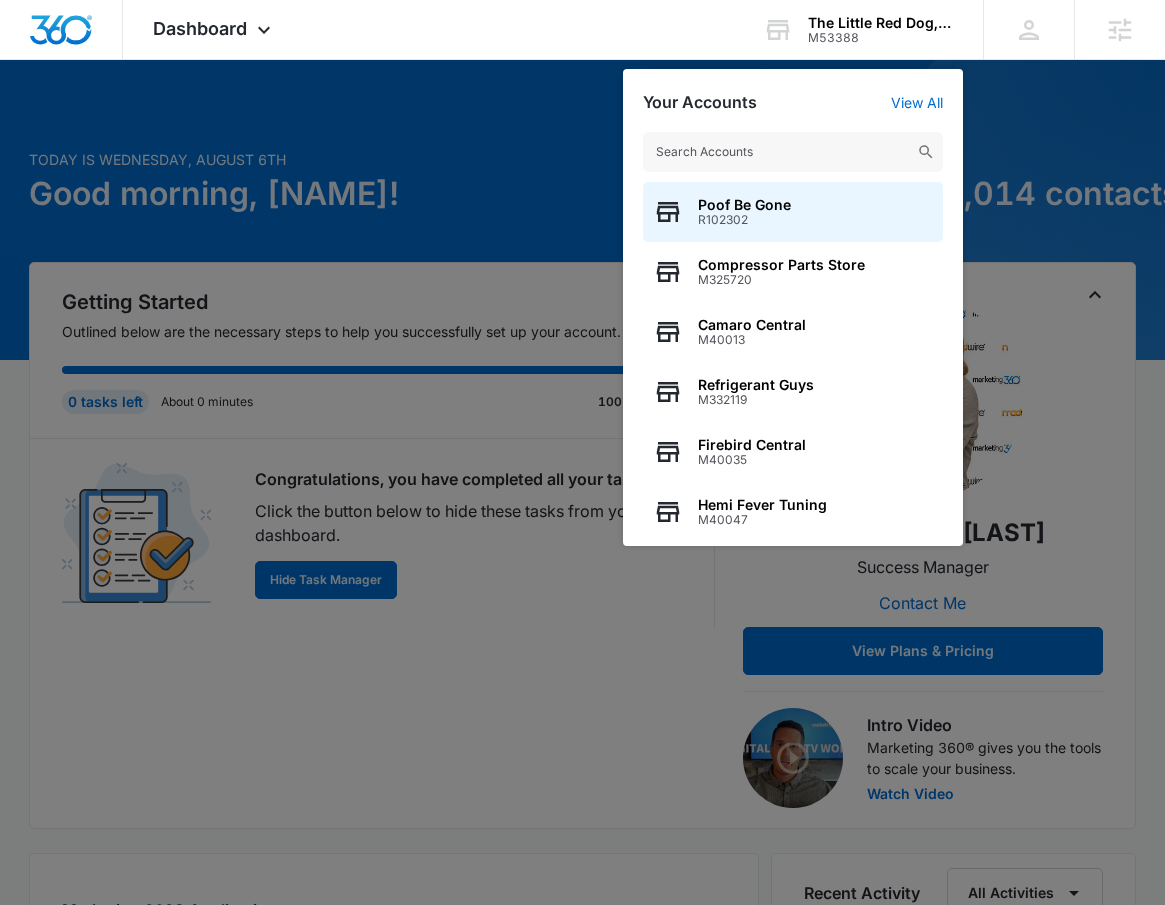 scroll, scrollTop: 0, scrollLeft: 0, axis: both 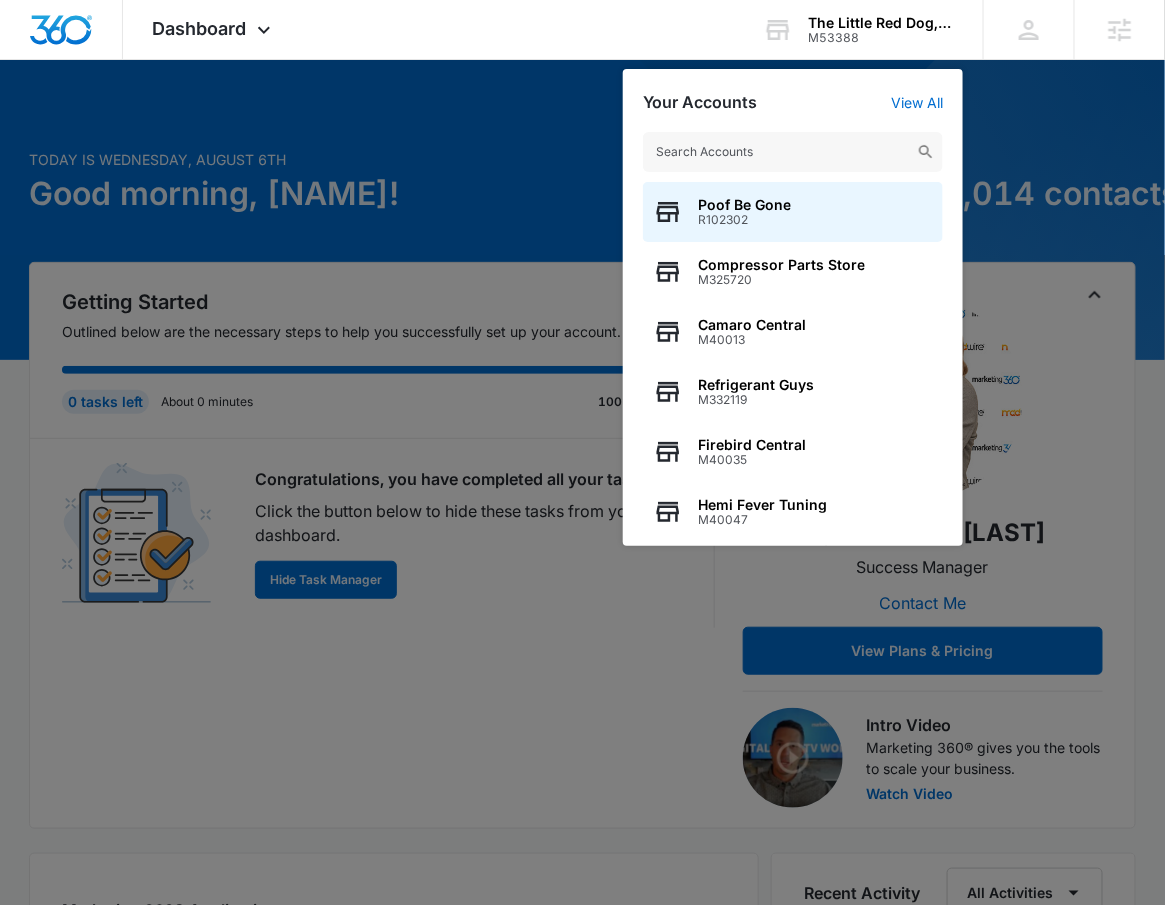 click at bounding box center (582, 452) 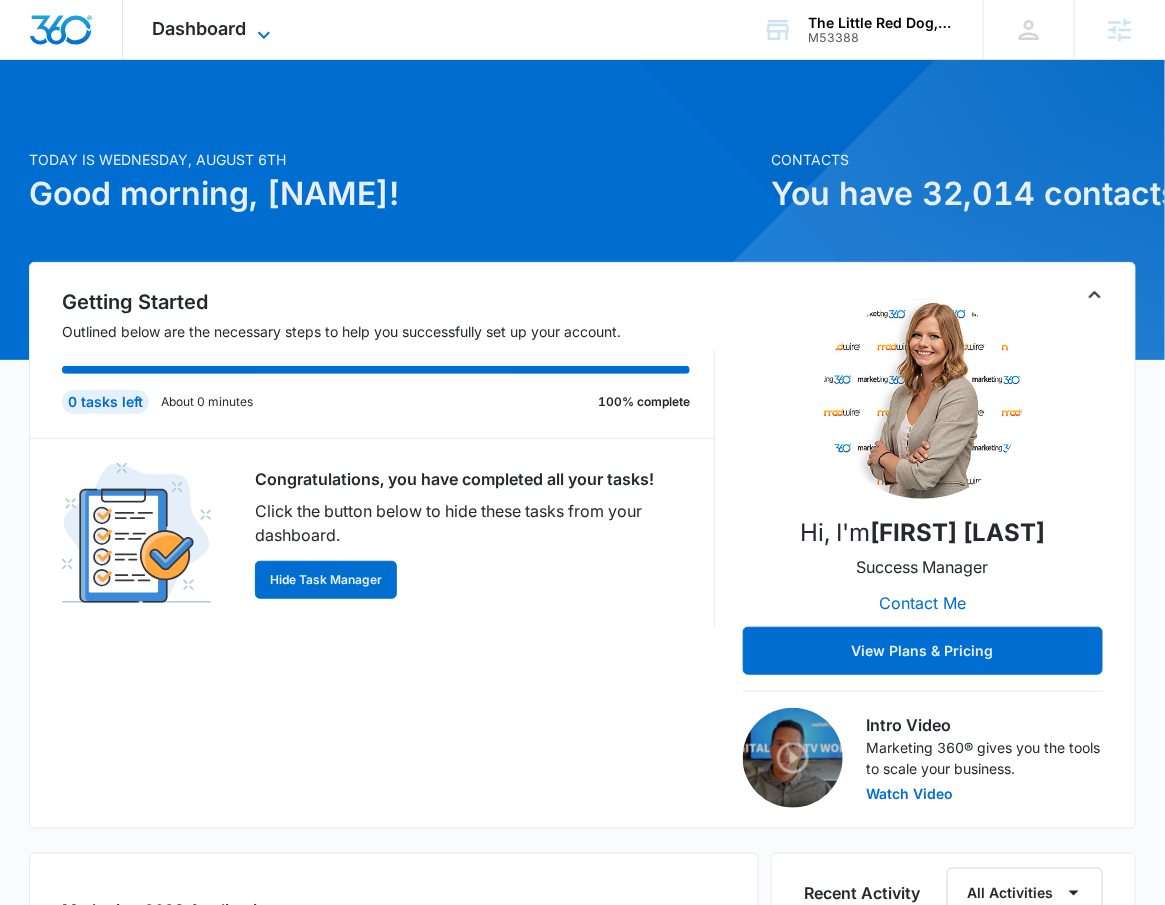 click 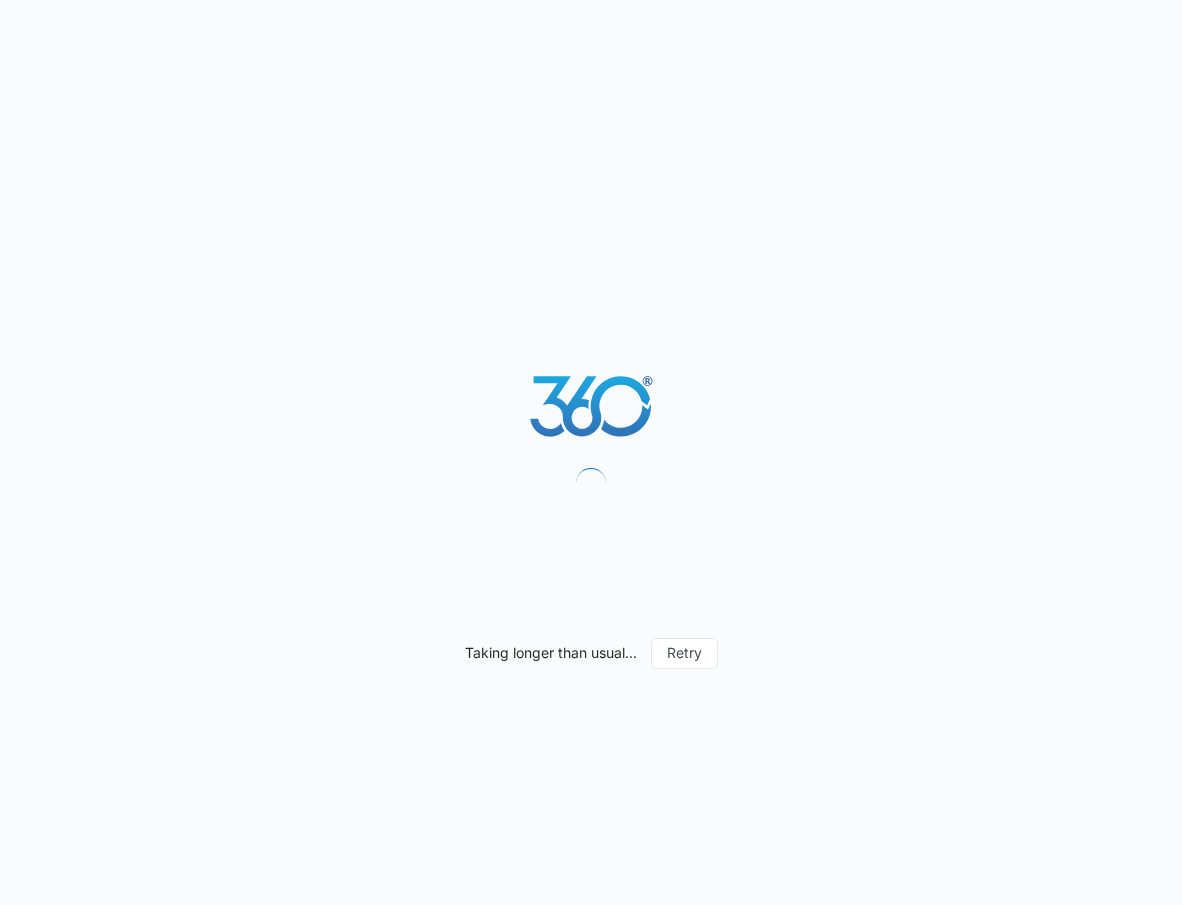 scroll, scrollTop: 0, scrollLeft: 0, axis: both 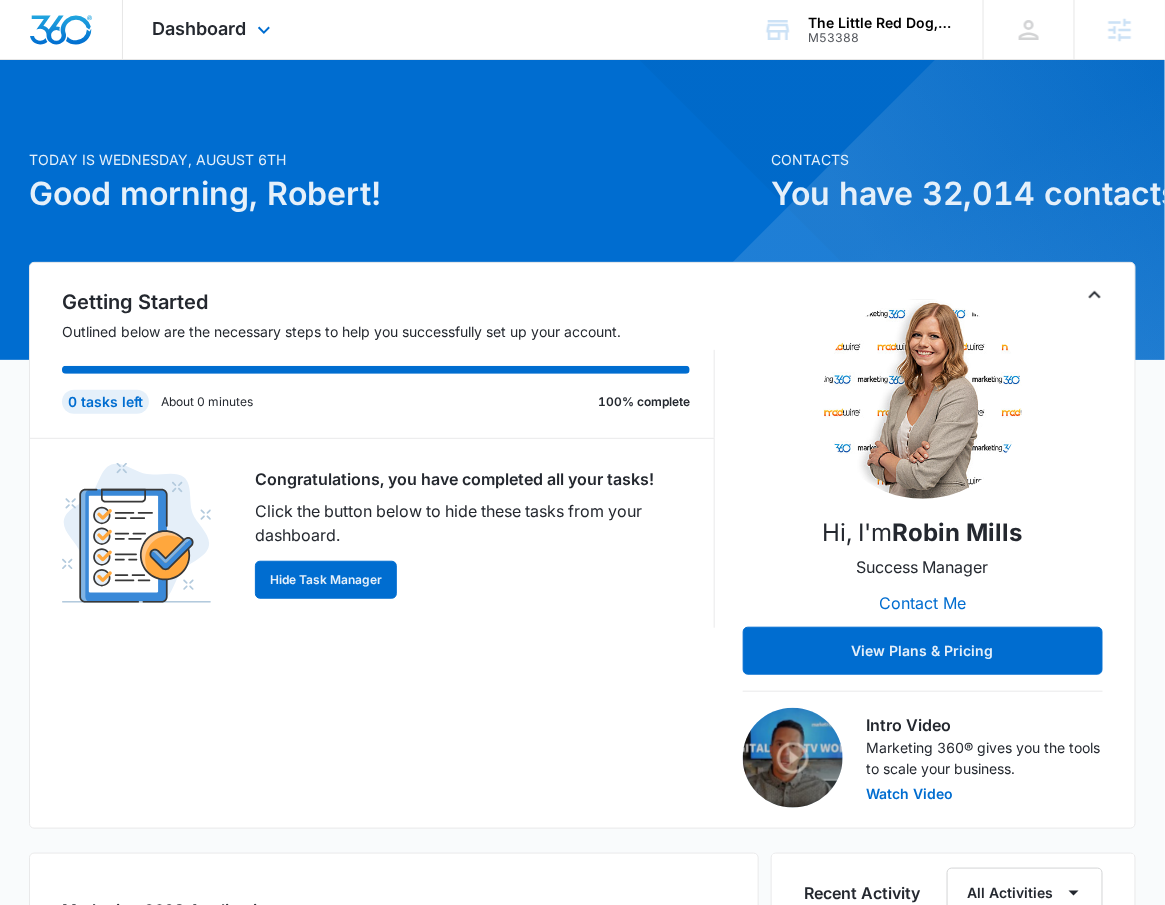 click on "Dashboard Apps Reputation Websites Forms CRM Email Social Shop Payments POS Content Ads Intelligence Files Brand Settings" at bounding box center (214, 29) 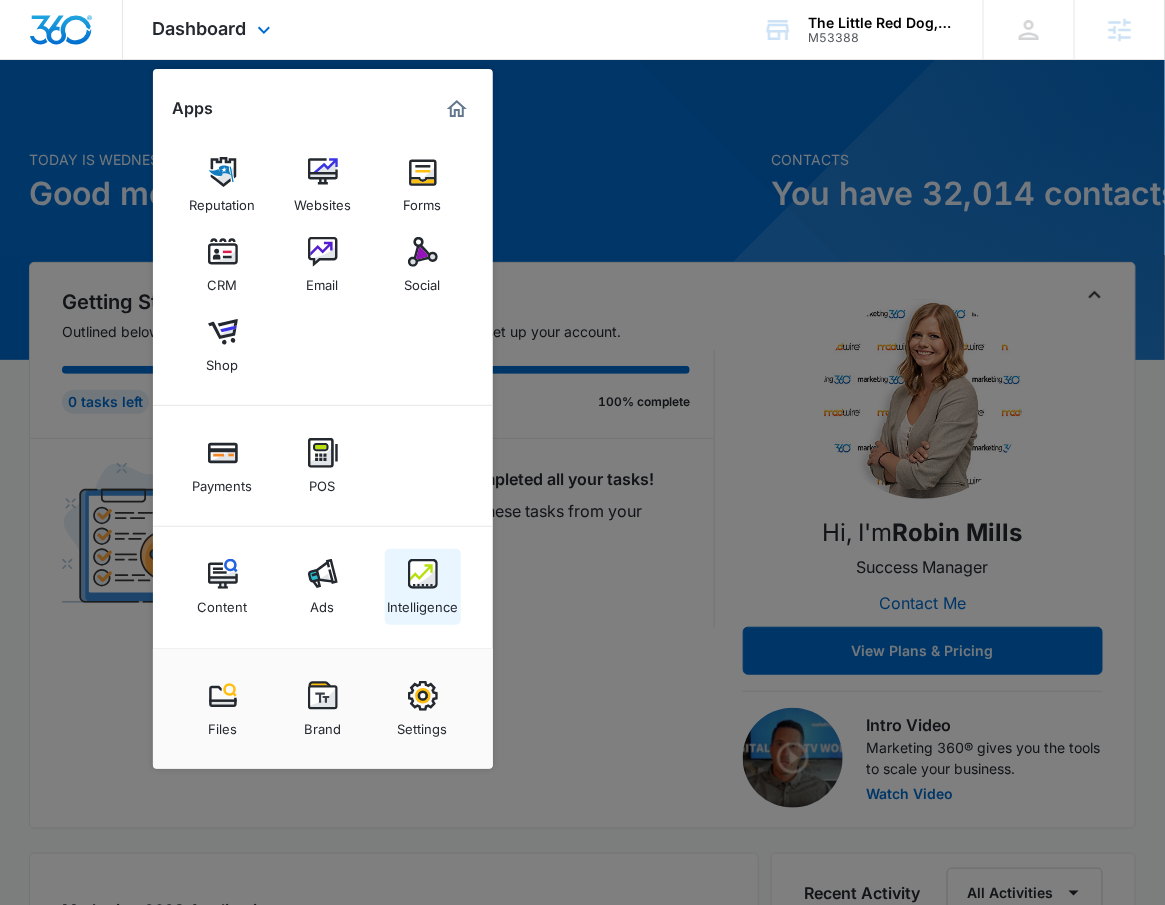 click at bounding box center [423, 574] 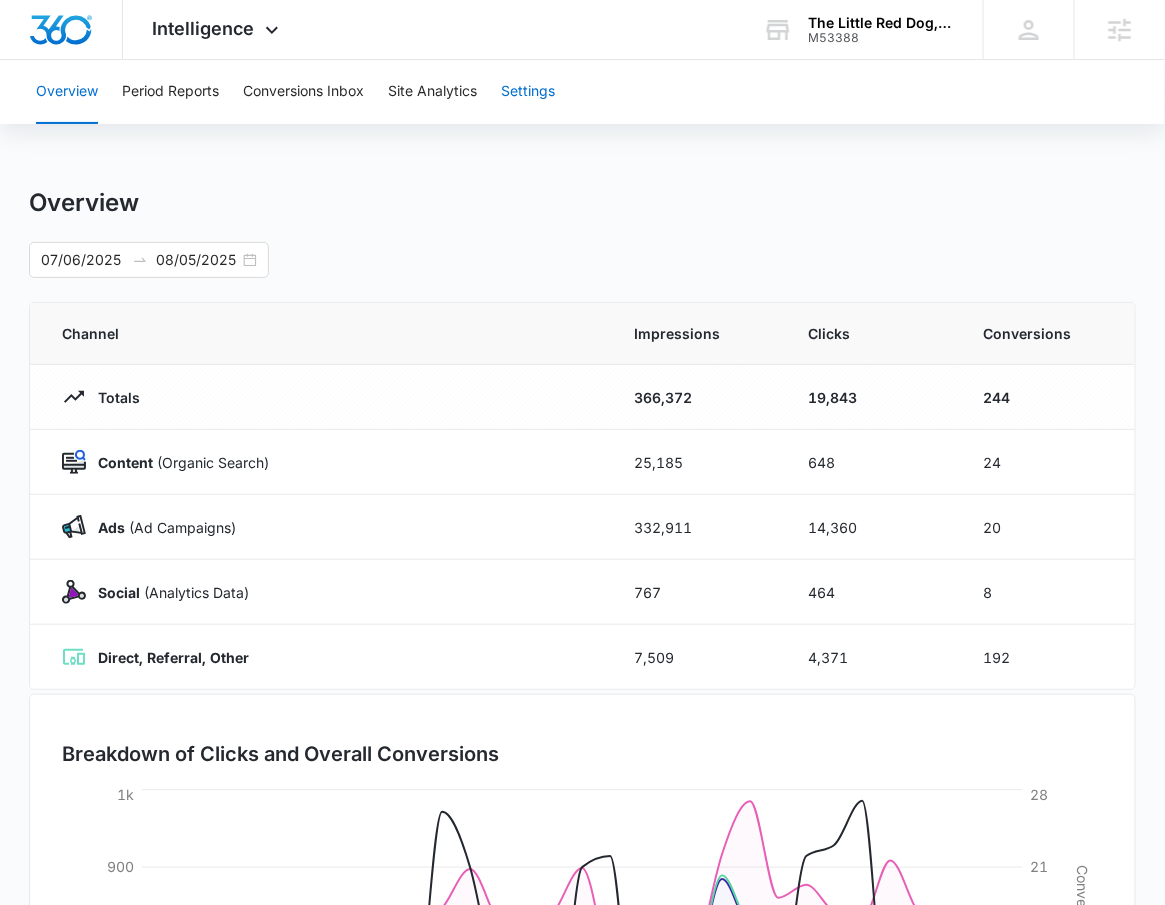 click on "Settings" at bounding box center (528, 92) 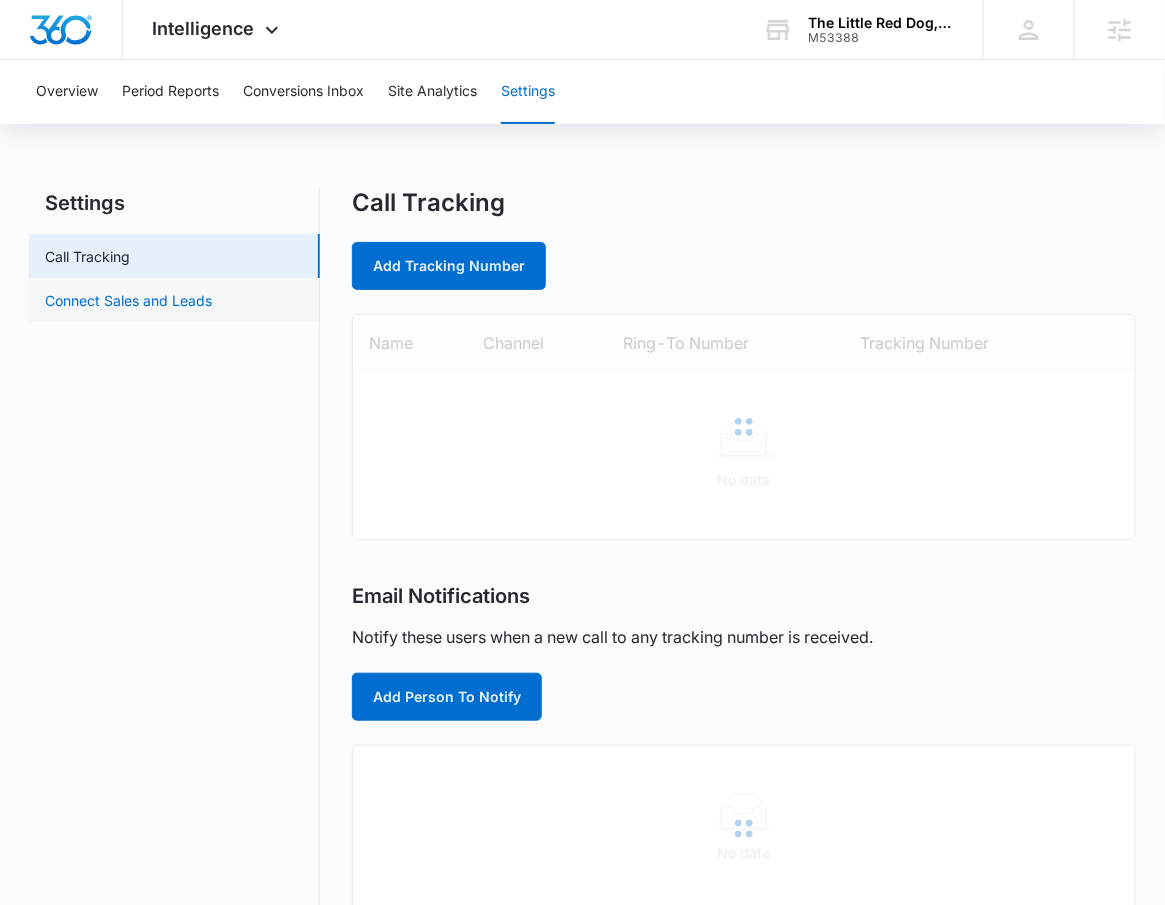 click on "Connect Sales and Leads" at bounding box center (128, 300) 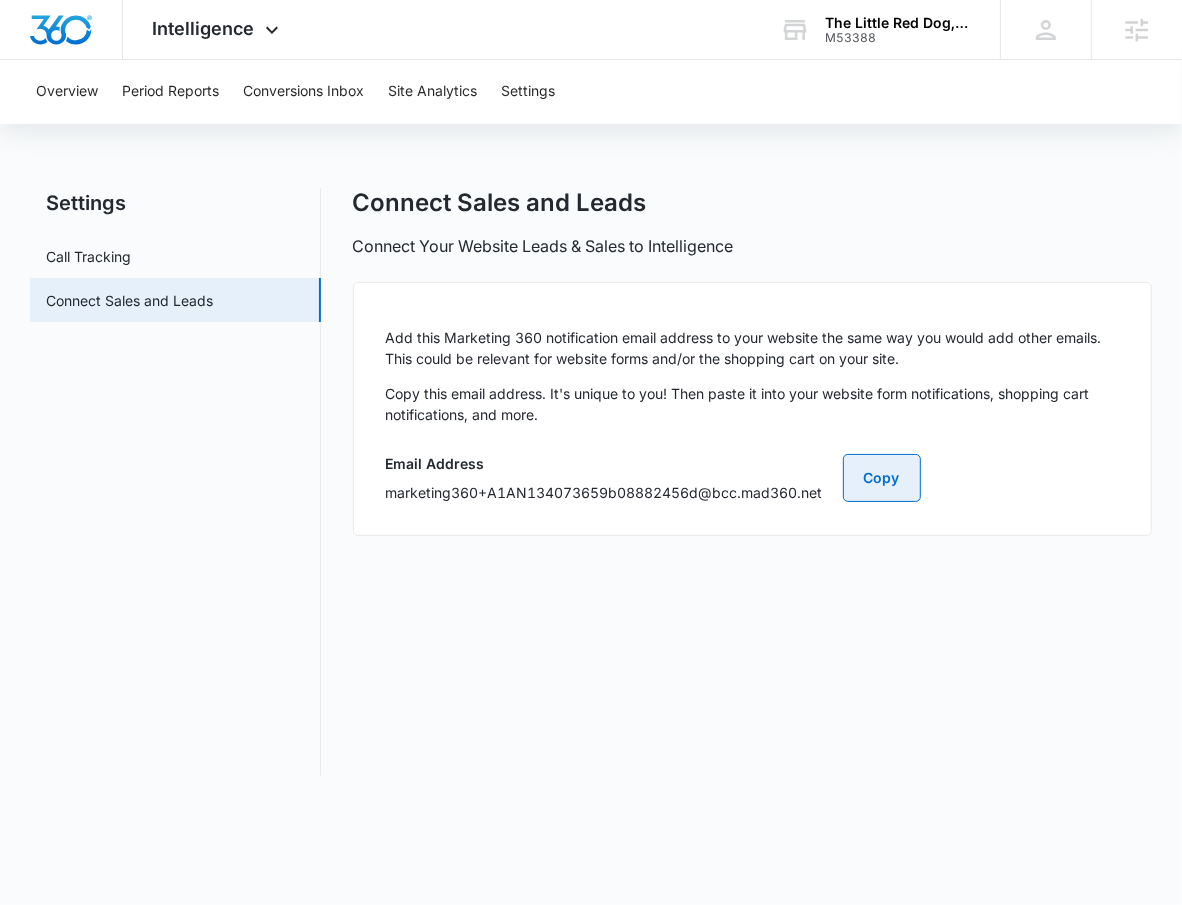 click on "Copy" at bounding box center (882, 478) 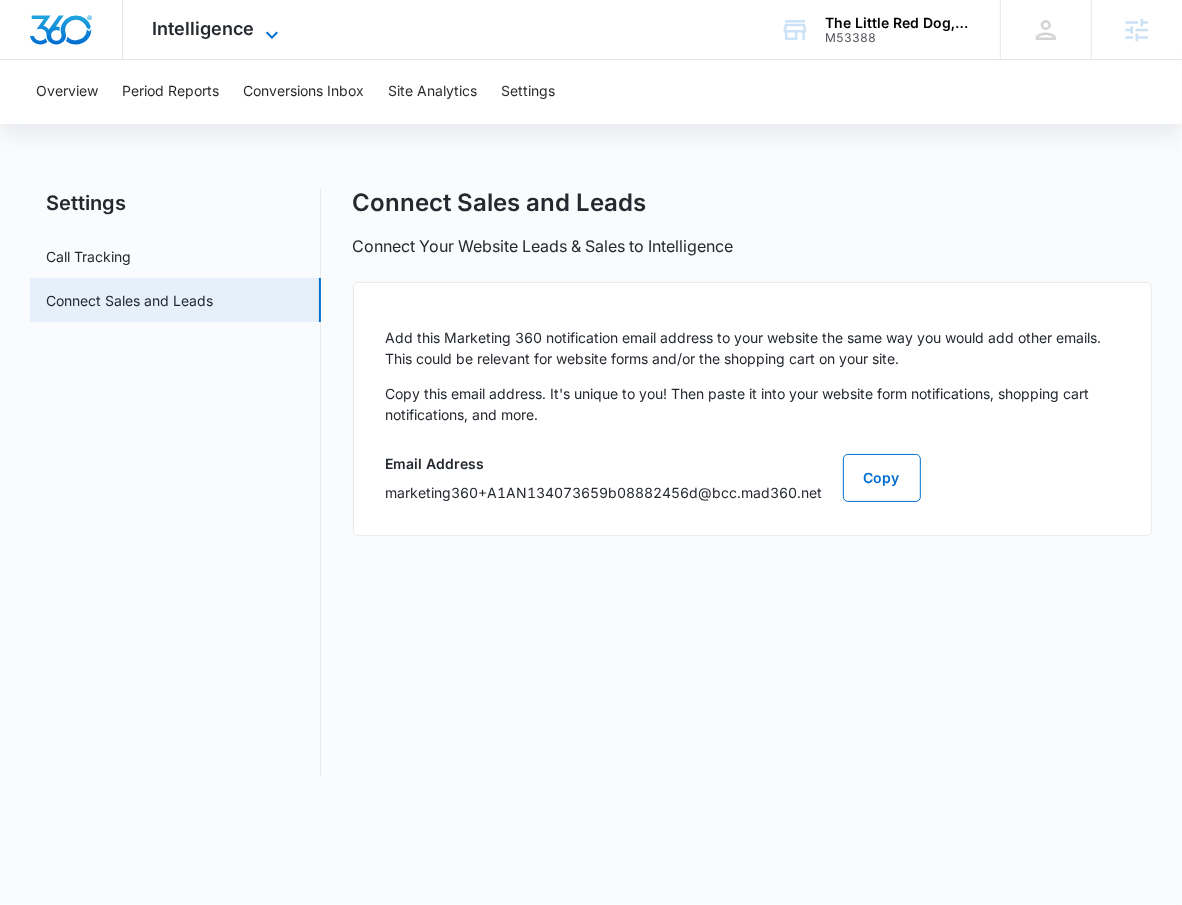 click on "Intelligence" at bounding box center [204, 28] 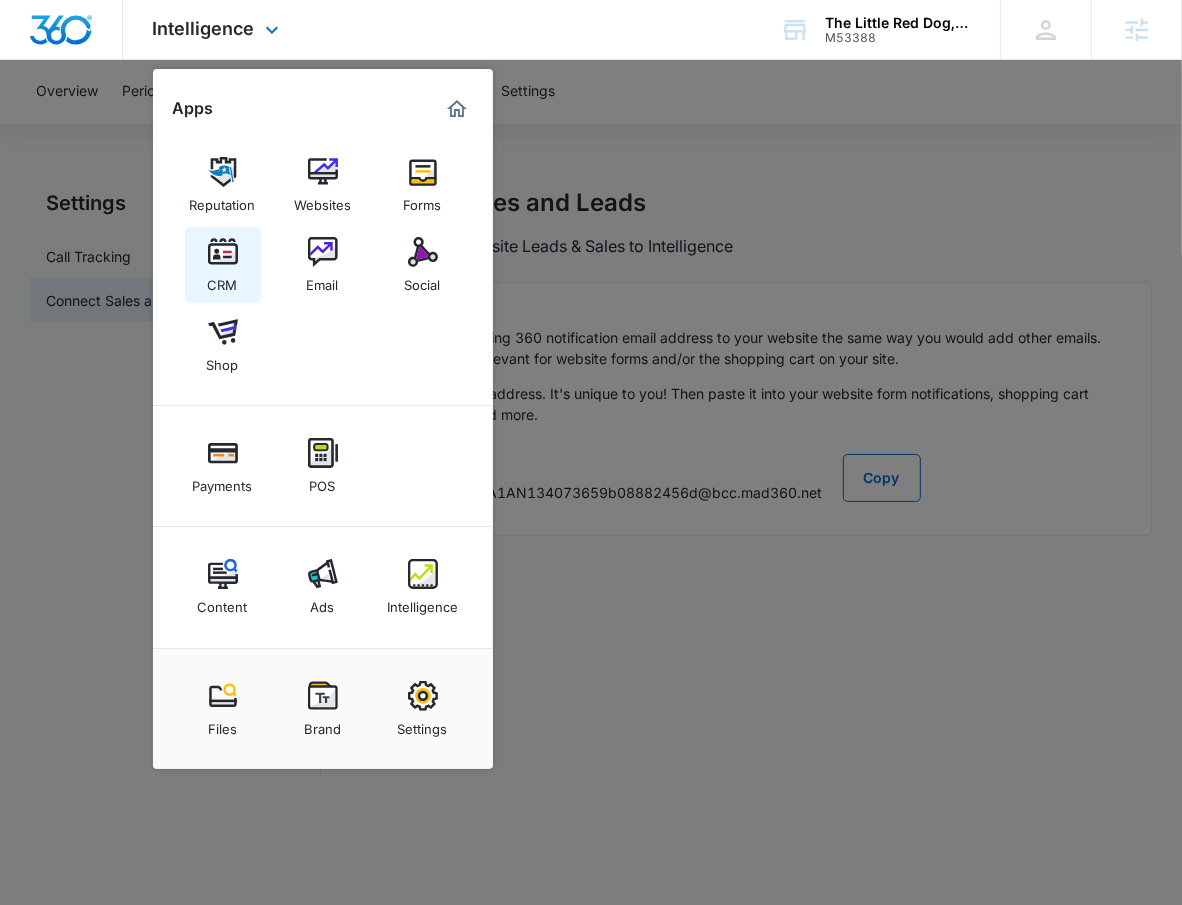 click on "CRM" at bounding box center (223, 265) 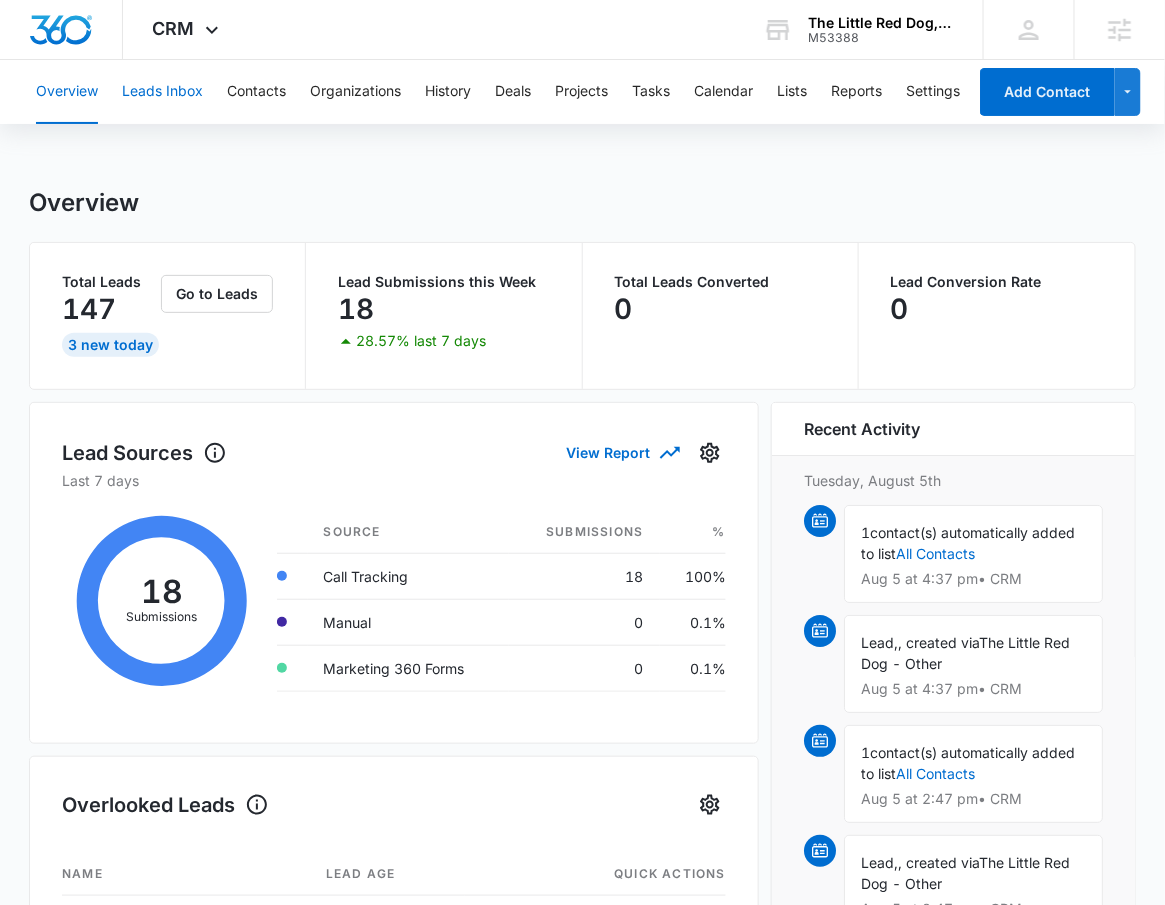 click on "Leads Inbox" at bounding box center (162, 92) 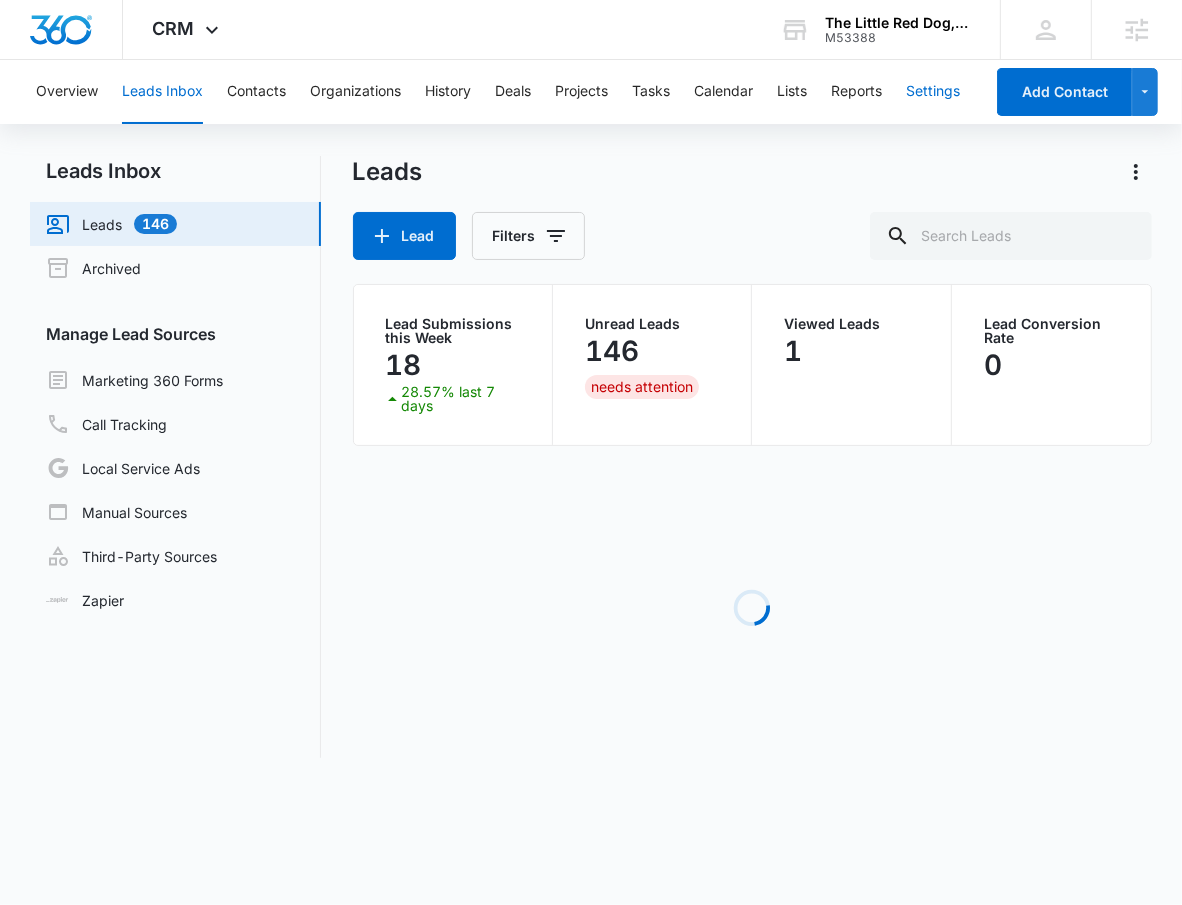 click on "Settings" at bounding box center (933, 92) 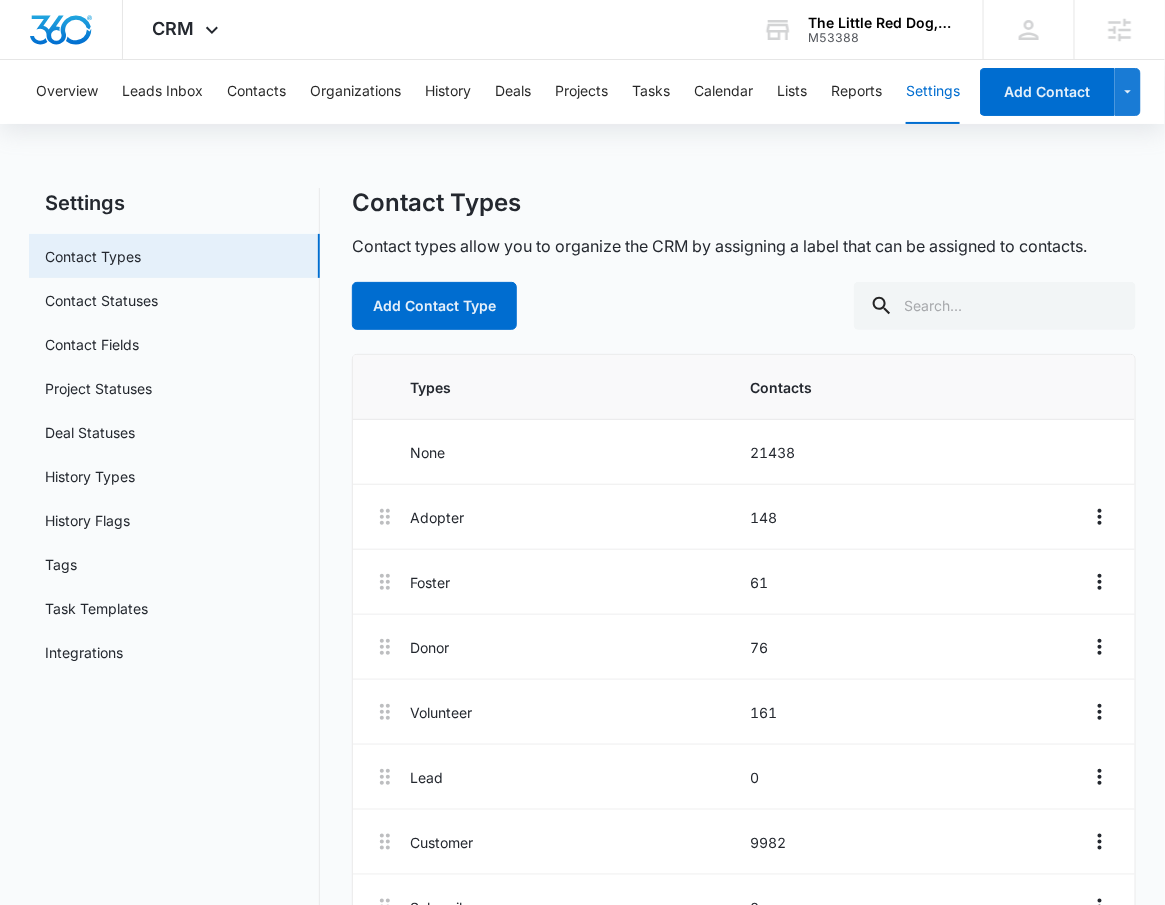 click on "CRM Apps Reputation Websites Forms CRM Email Social Shop Payments POS Content Ads Intelligence Files Brand Settings" at bounding box center (188, 29) 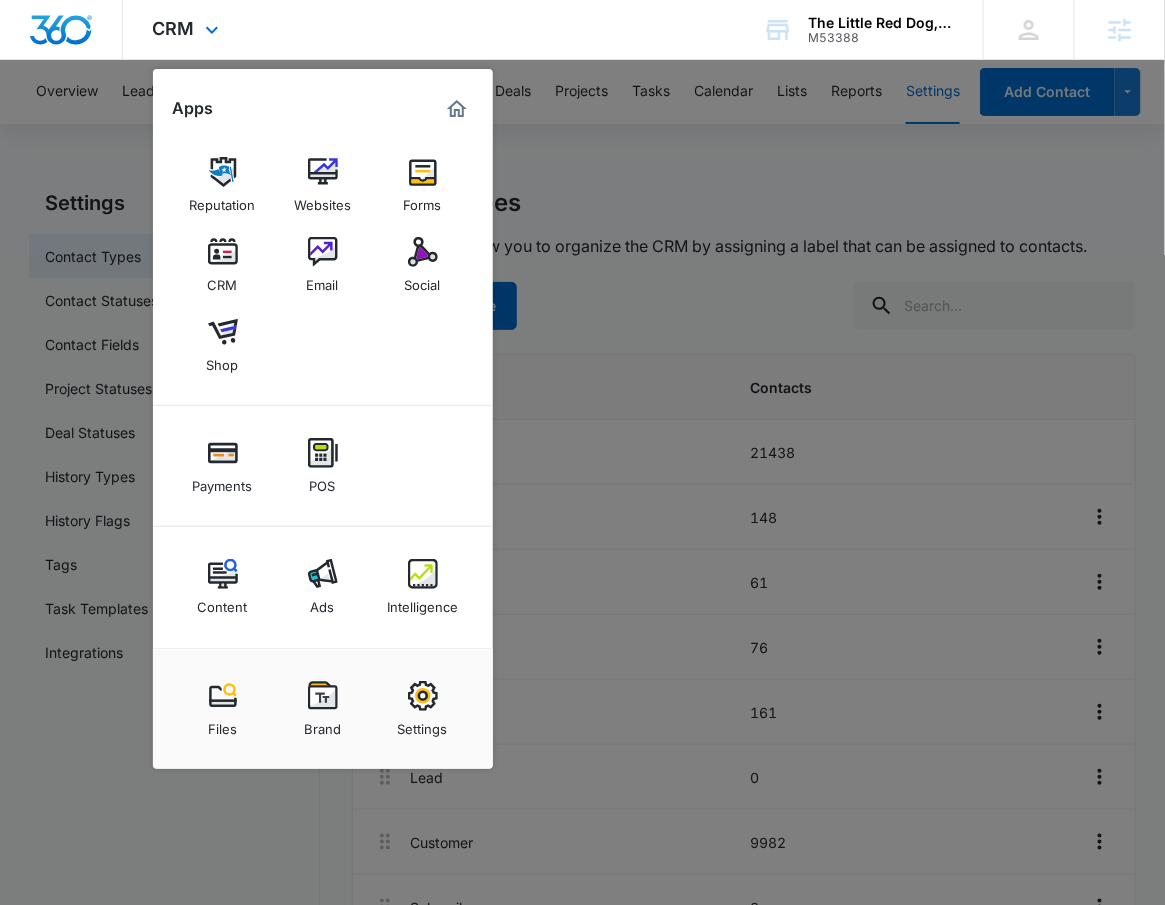 click on "Apps Reputation Websites Forms CRM Email Social Shop Payments POS Content Ads Intelligence Files Brand Settings" at bounding box center [323, 419] 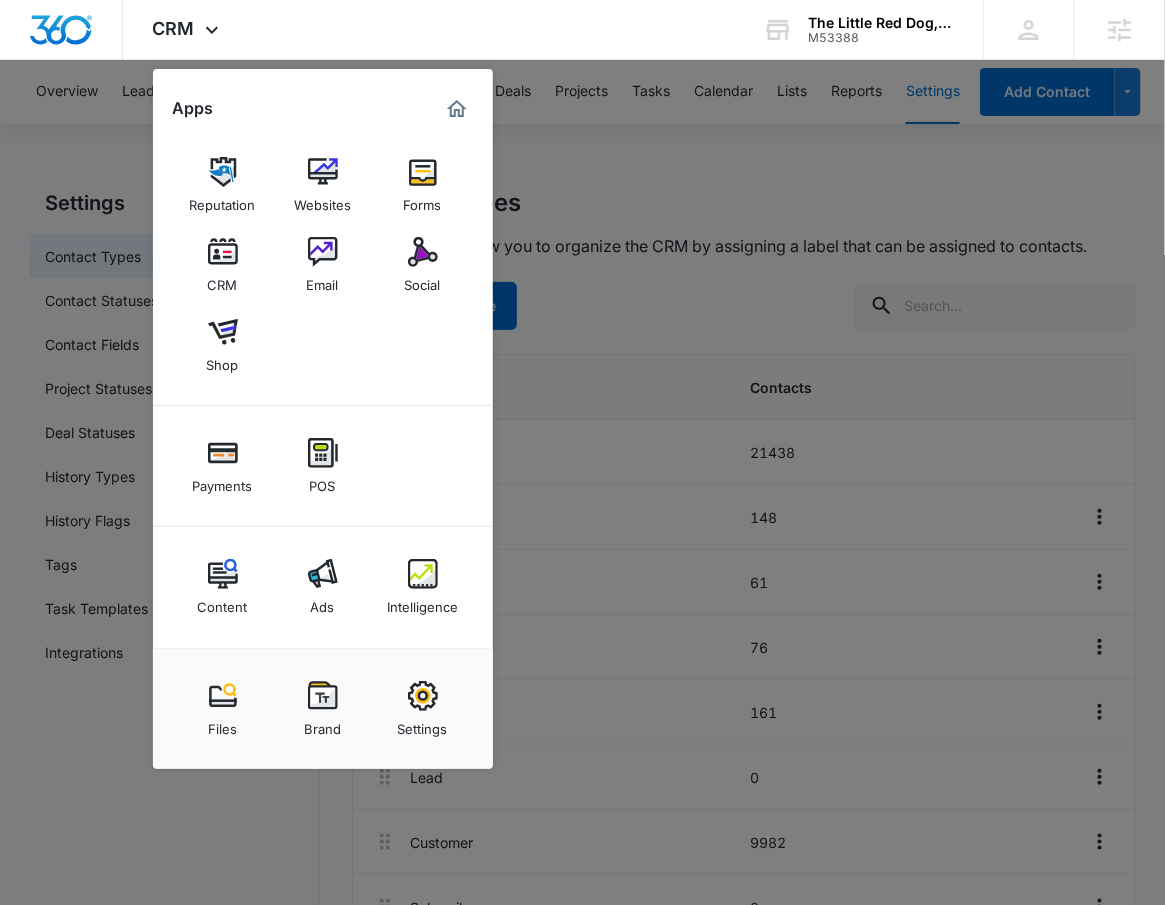 click at bounding box center (582, 452) 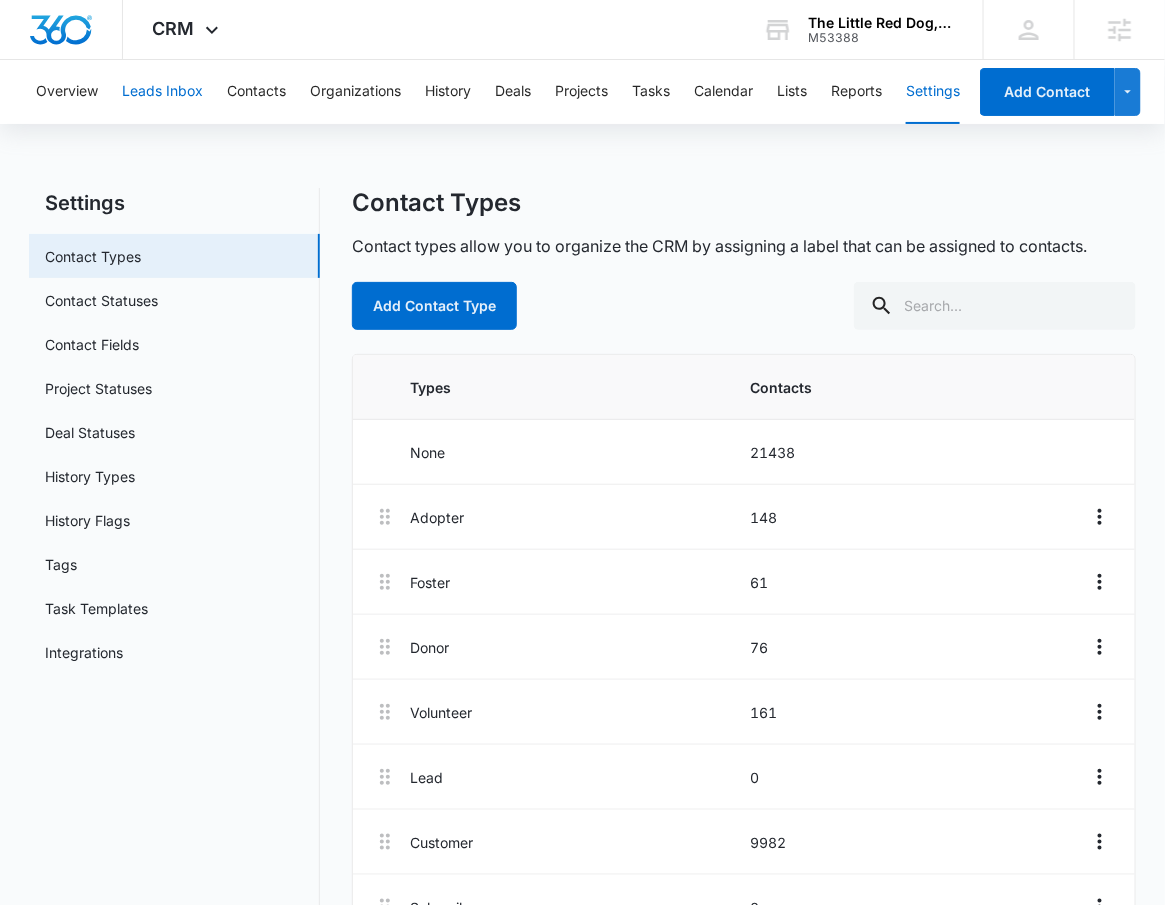click on "Leads Inbox" at bounding box center [162, 92] 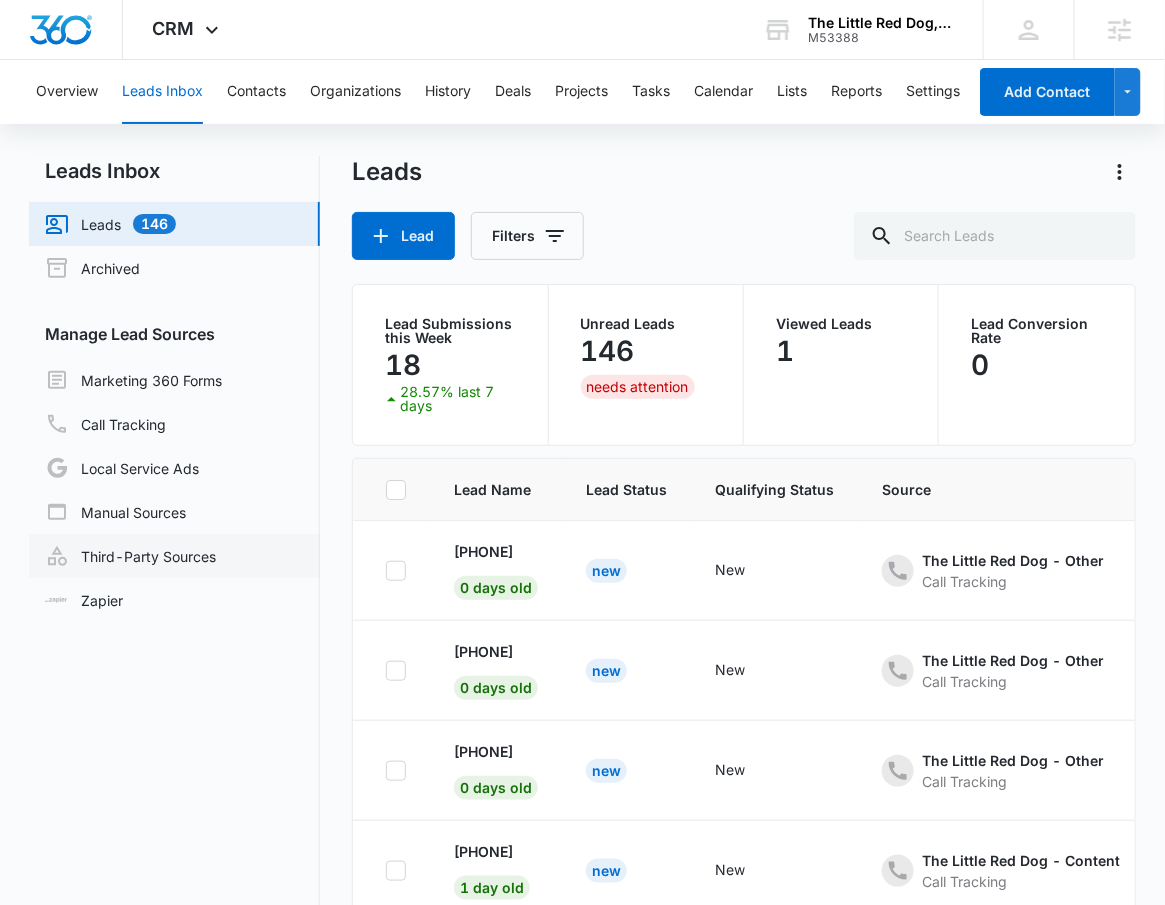 click on "Third-Party Sources" at bounding box center [130, 556] 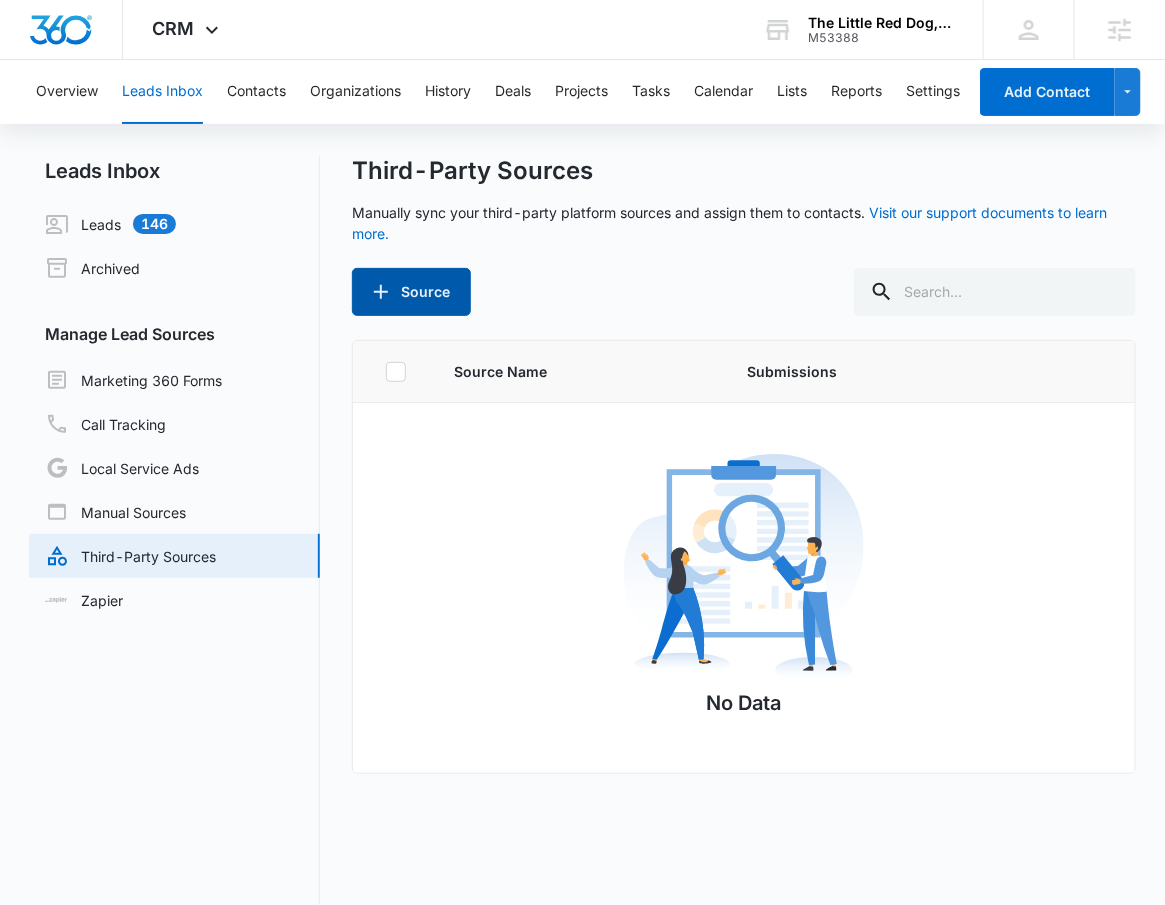 click on "Source" at bounding box center [411, 292] 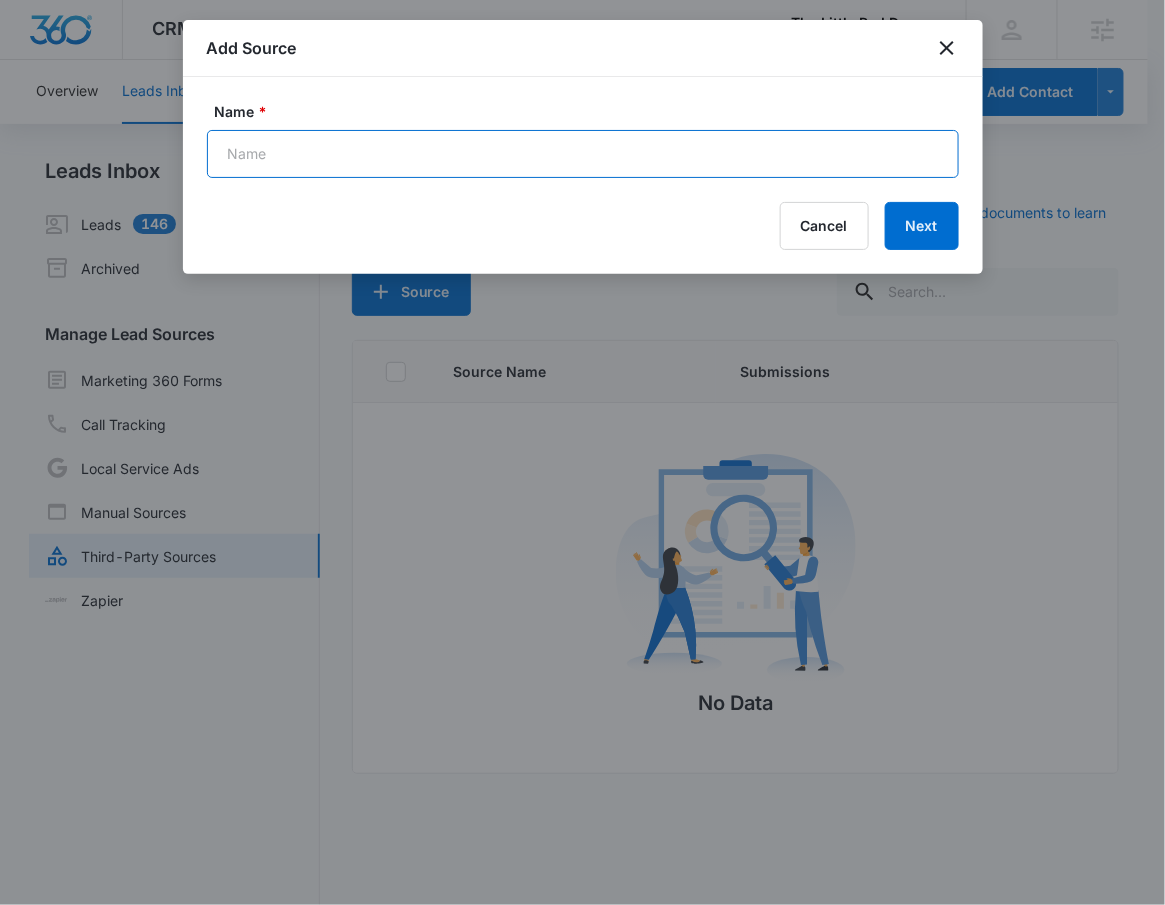 click on "Name *" at bounding box center (583, 154) 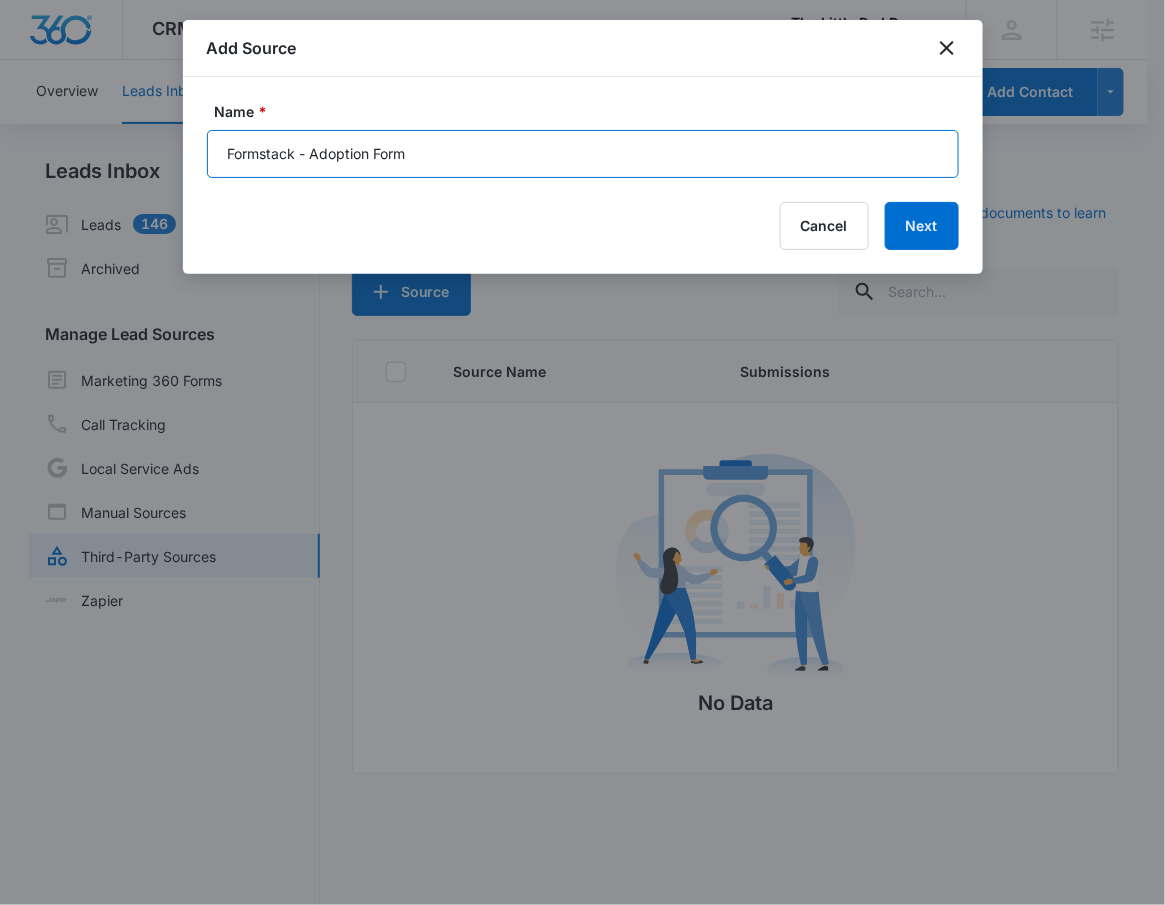 drag, startPoint x: 374, startPoint y: 155, endPoint x: 309, endPoint y: 146, distance: 65.62012 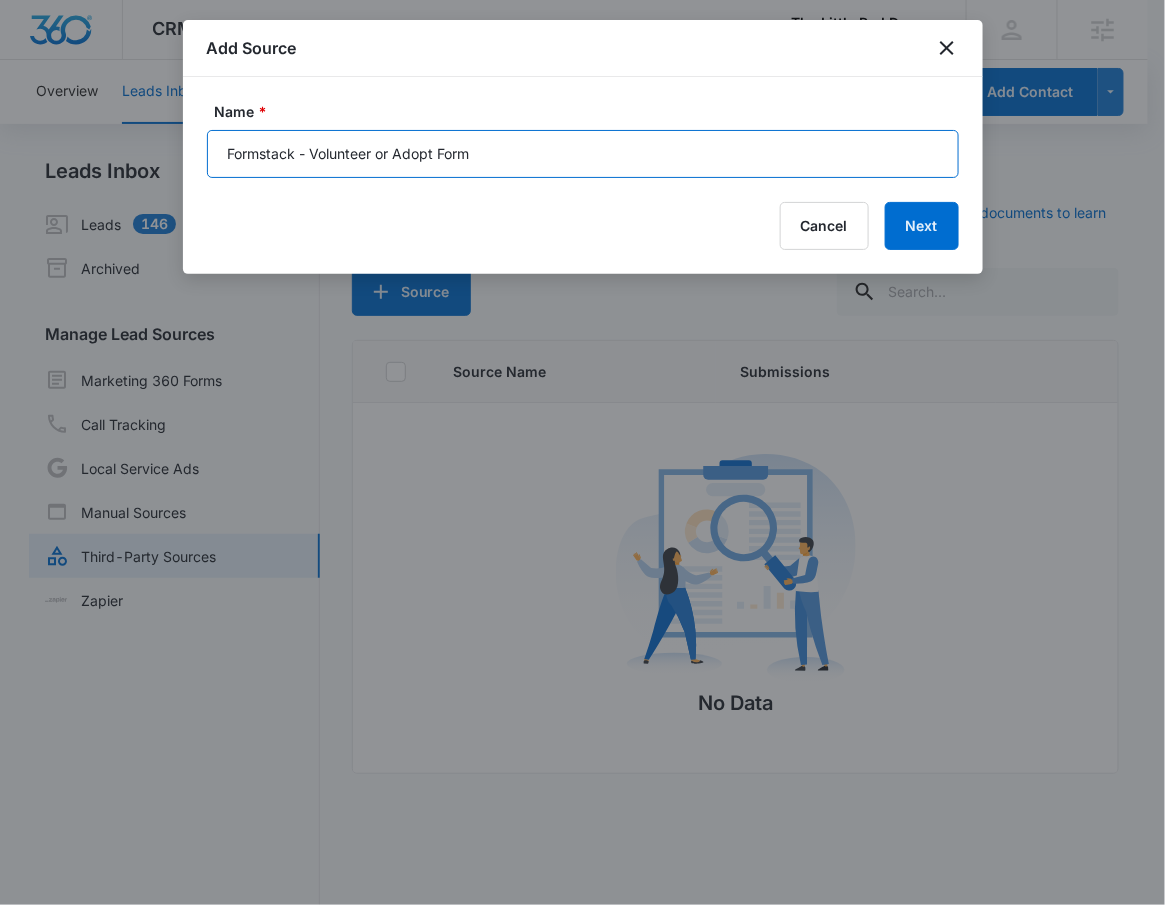 click on "Formstack - Volunteer or Adopt Form" at bounding box center [583, 154] 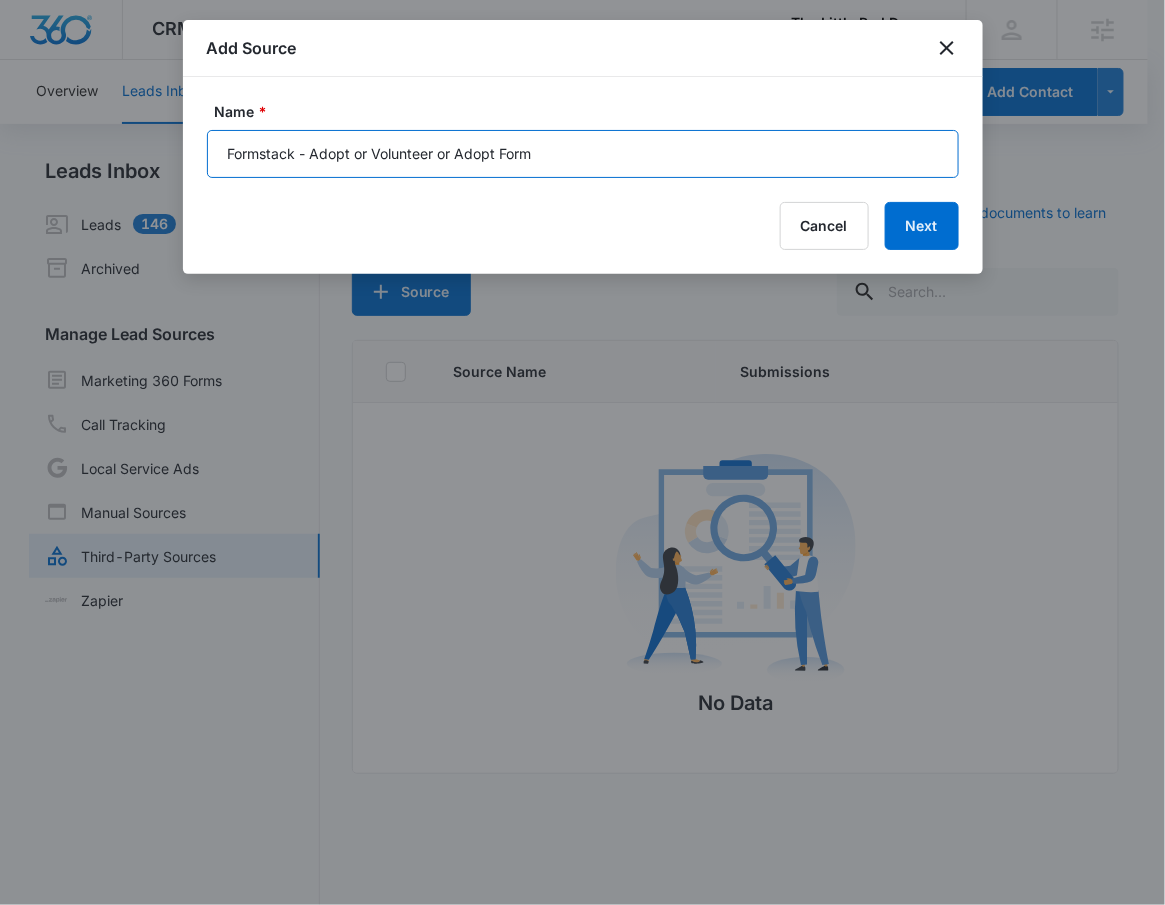 drag, startPoint x: 438, startPoint y: 151, endPoint x: 496, endPoint y: 146, distance: 58.21512 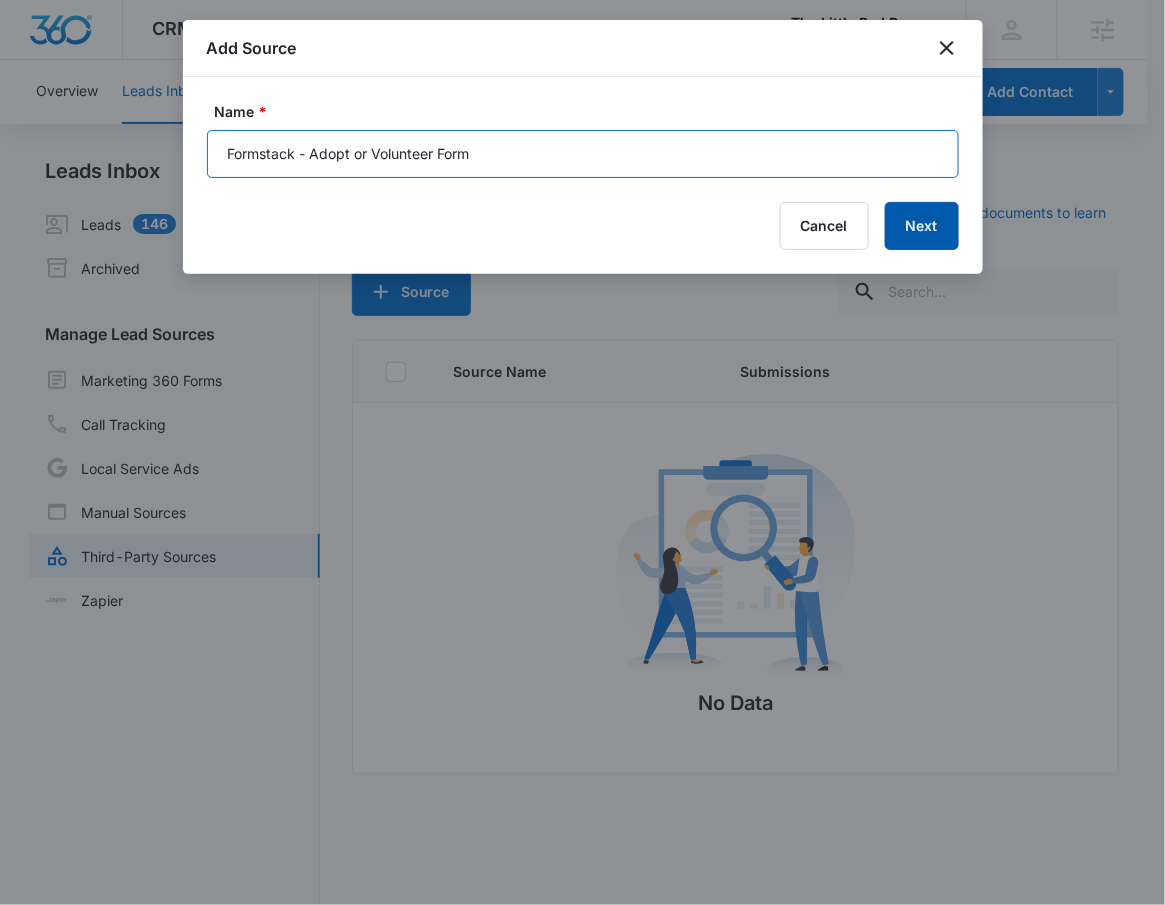 type on "Formstack - Adopt or Volunteer Form" 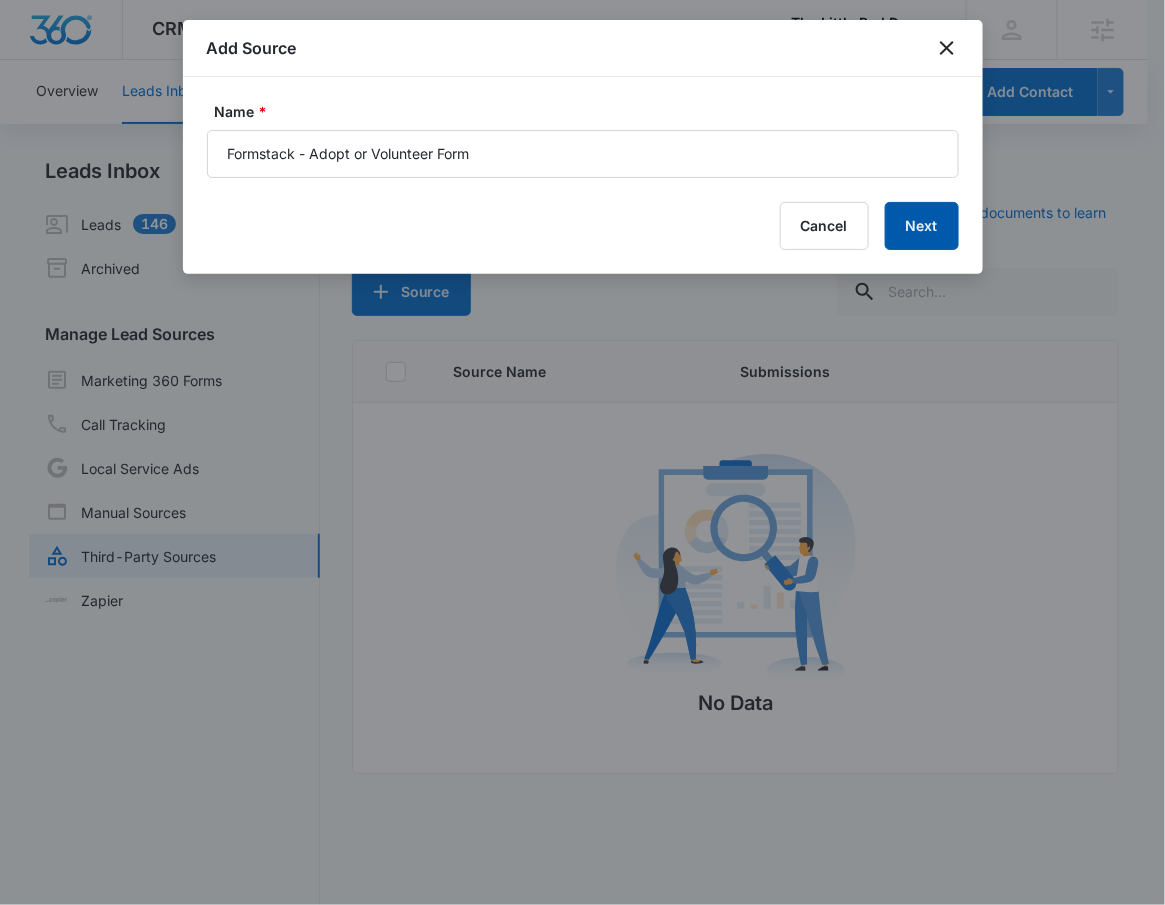 click on "Next" at bounding box center [922, 226] 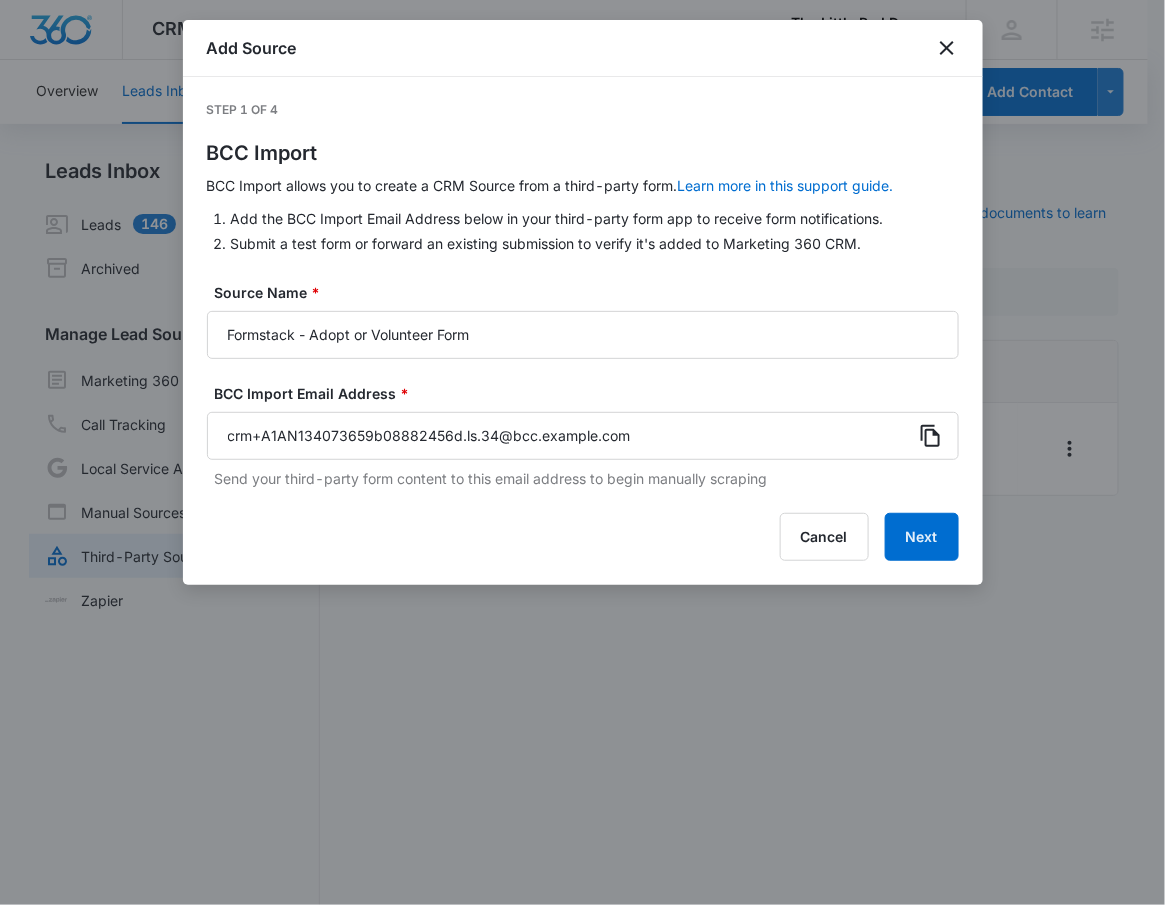 click 